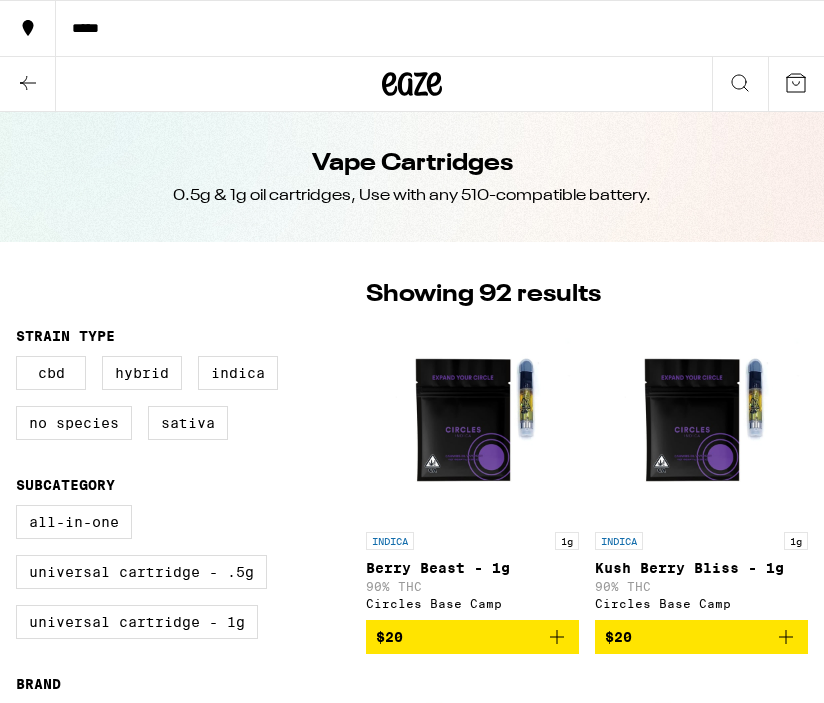 scroll, scrollTop: 0, scrollLeft: 0, axis: both 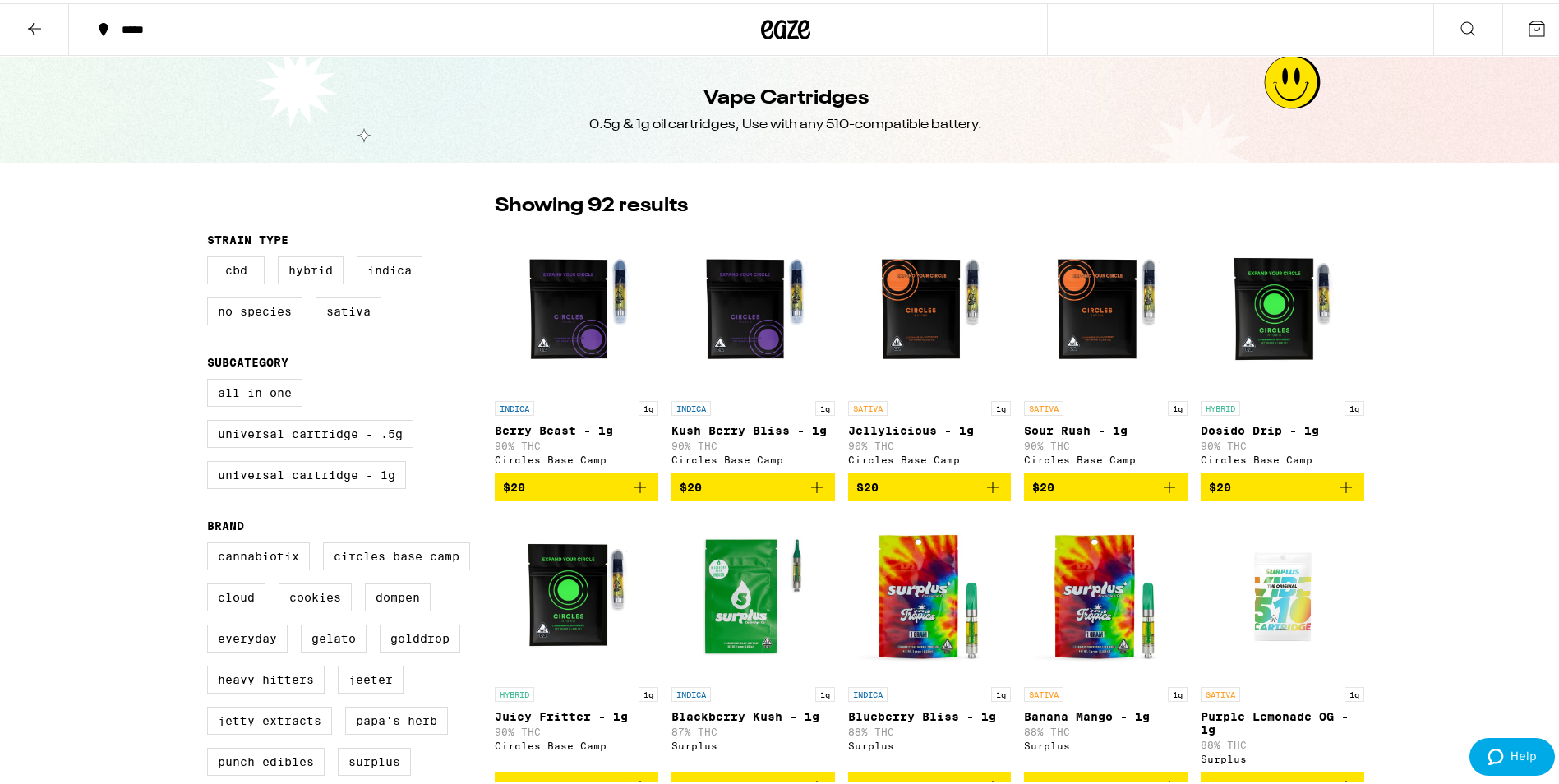 click at bounding box center [785, 26] 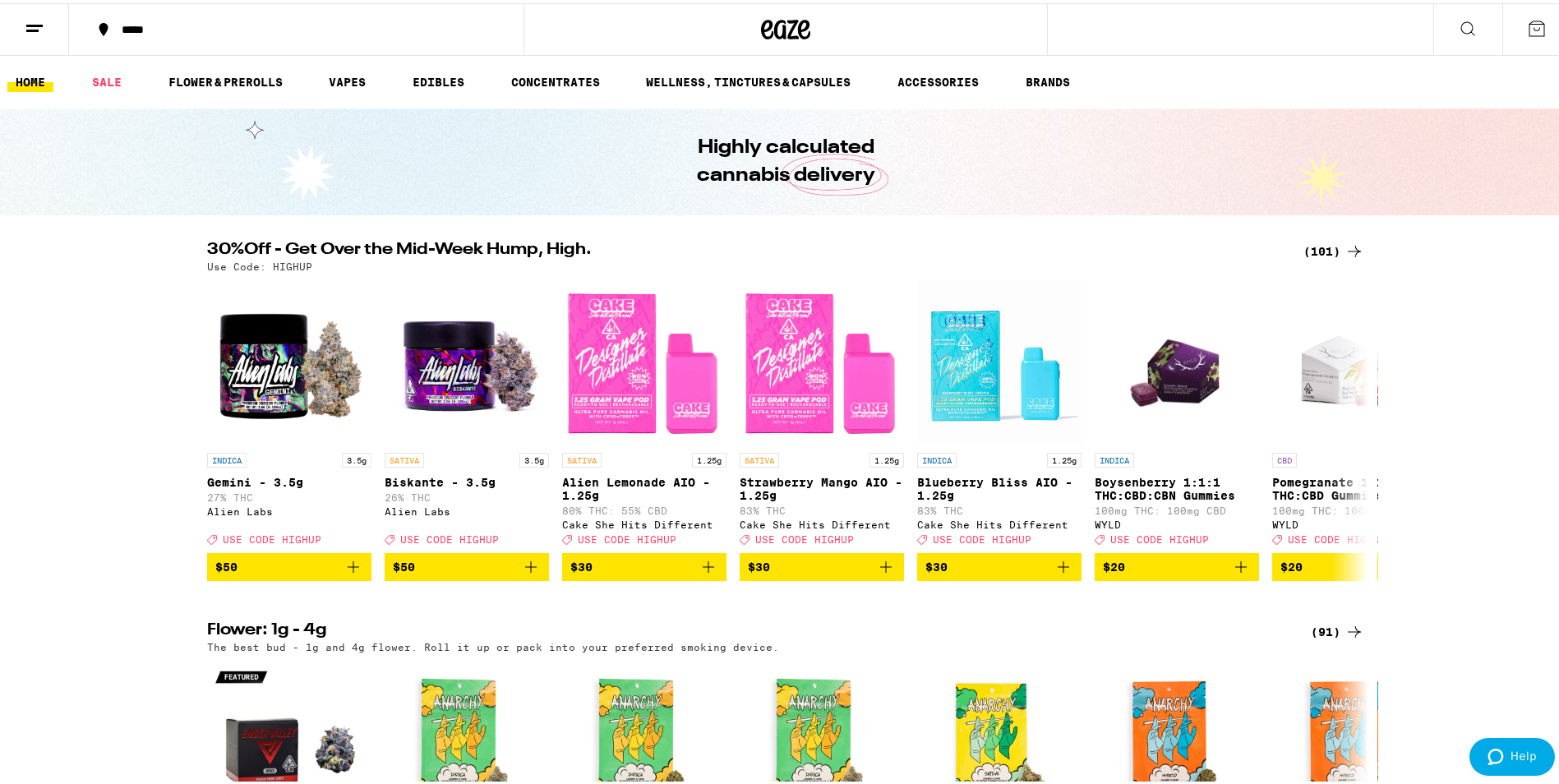 scroll, scrollTop: 0, scrollLeft: 0, axis: both 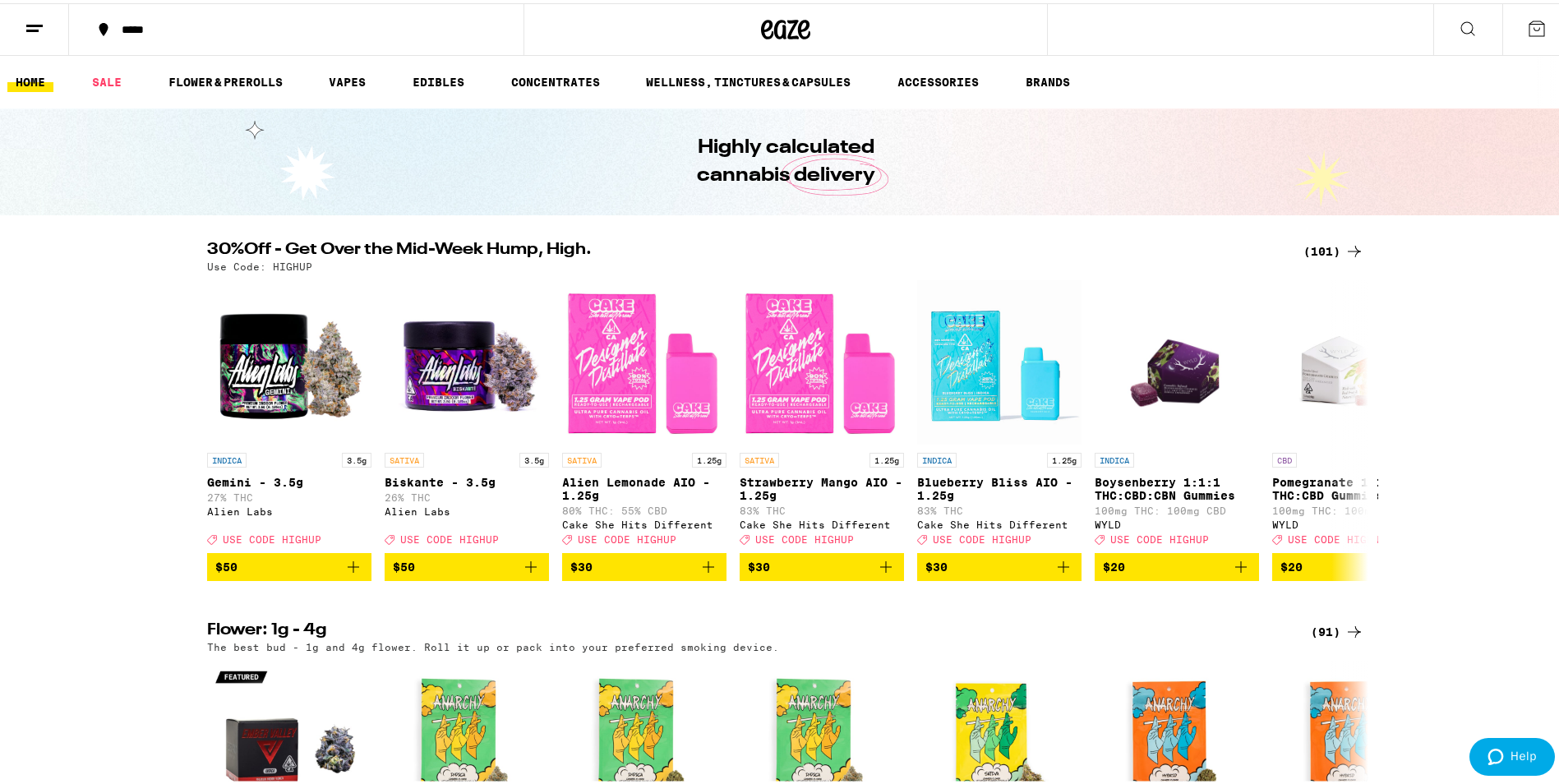click on "(101)" at bounding box center (1334, 248) 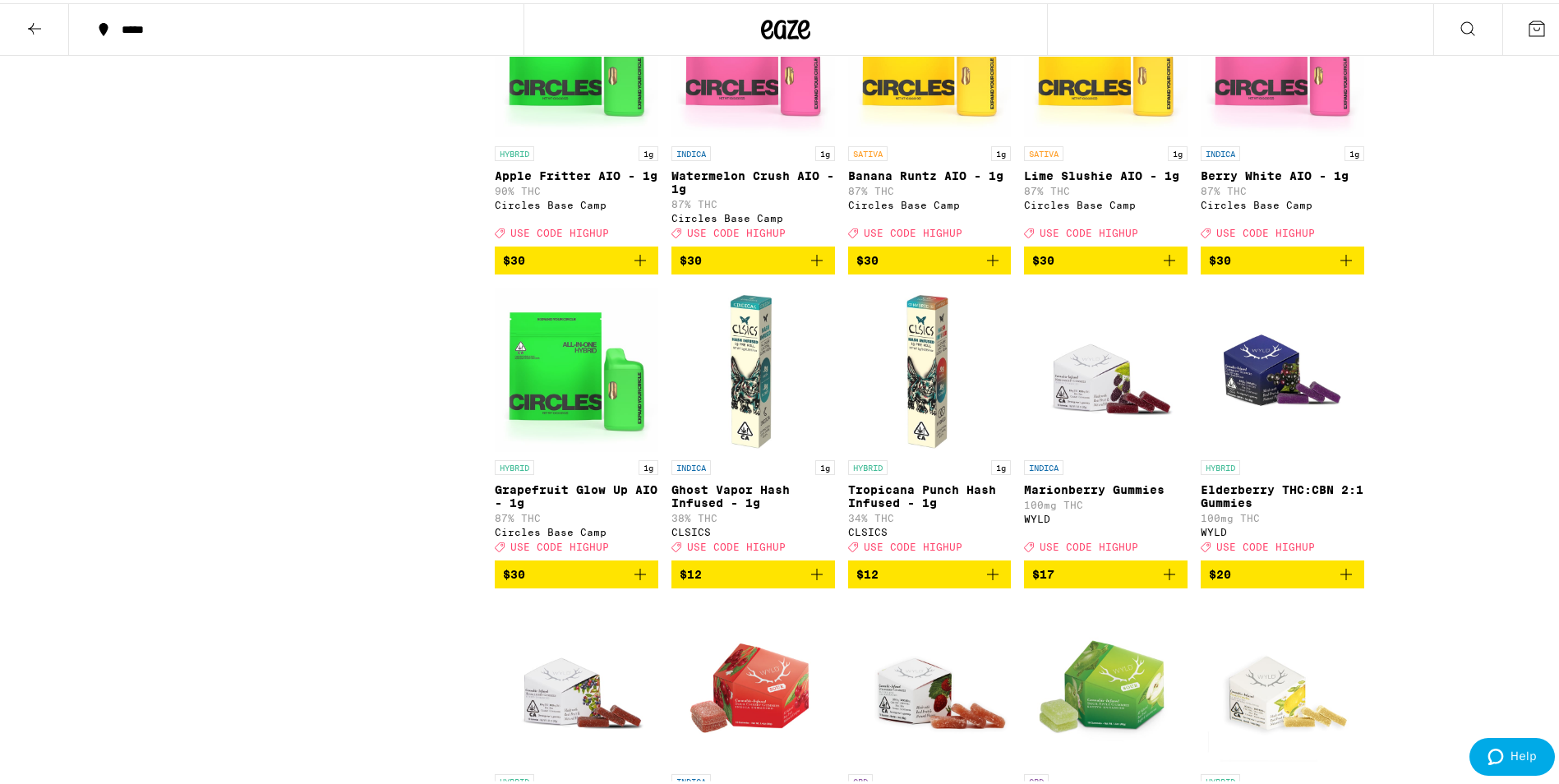scroll, scrollTop: 3698, scrollLeft: 0, axis: vertical 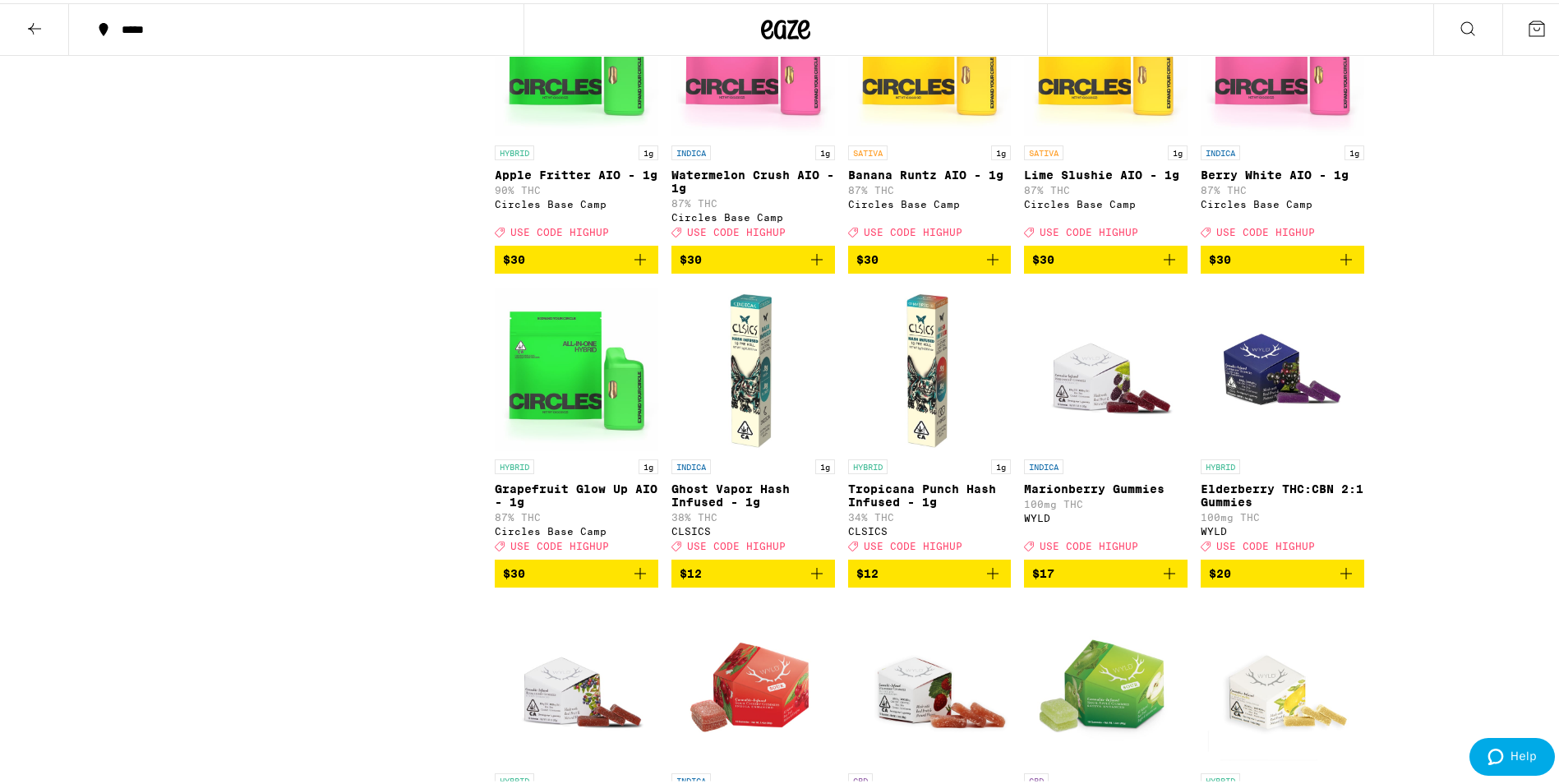 click 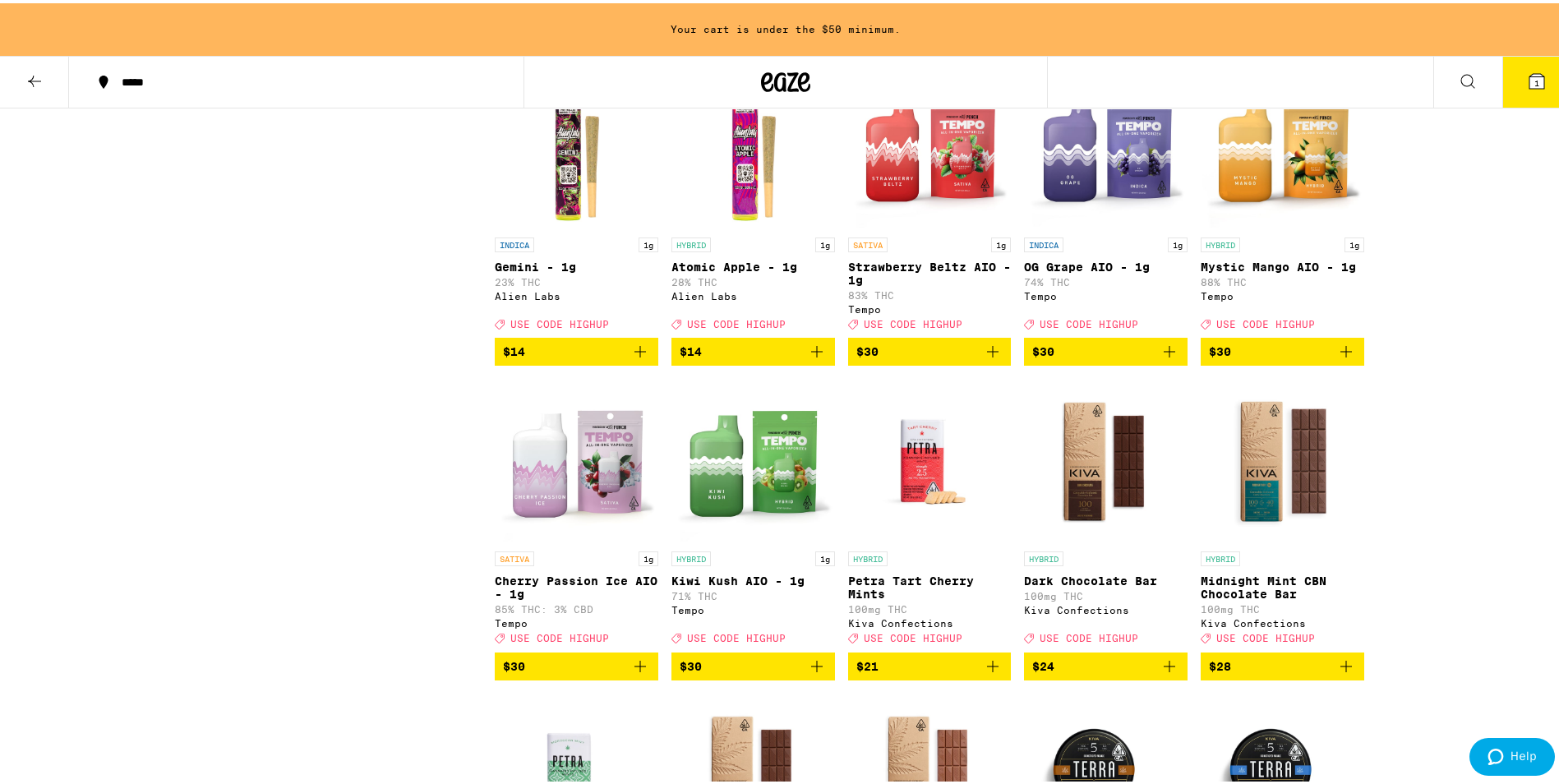 scroll, scrollTop: 1285, scrollLeft: 0, axis: vertical 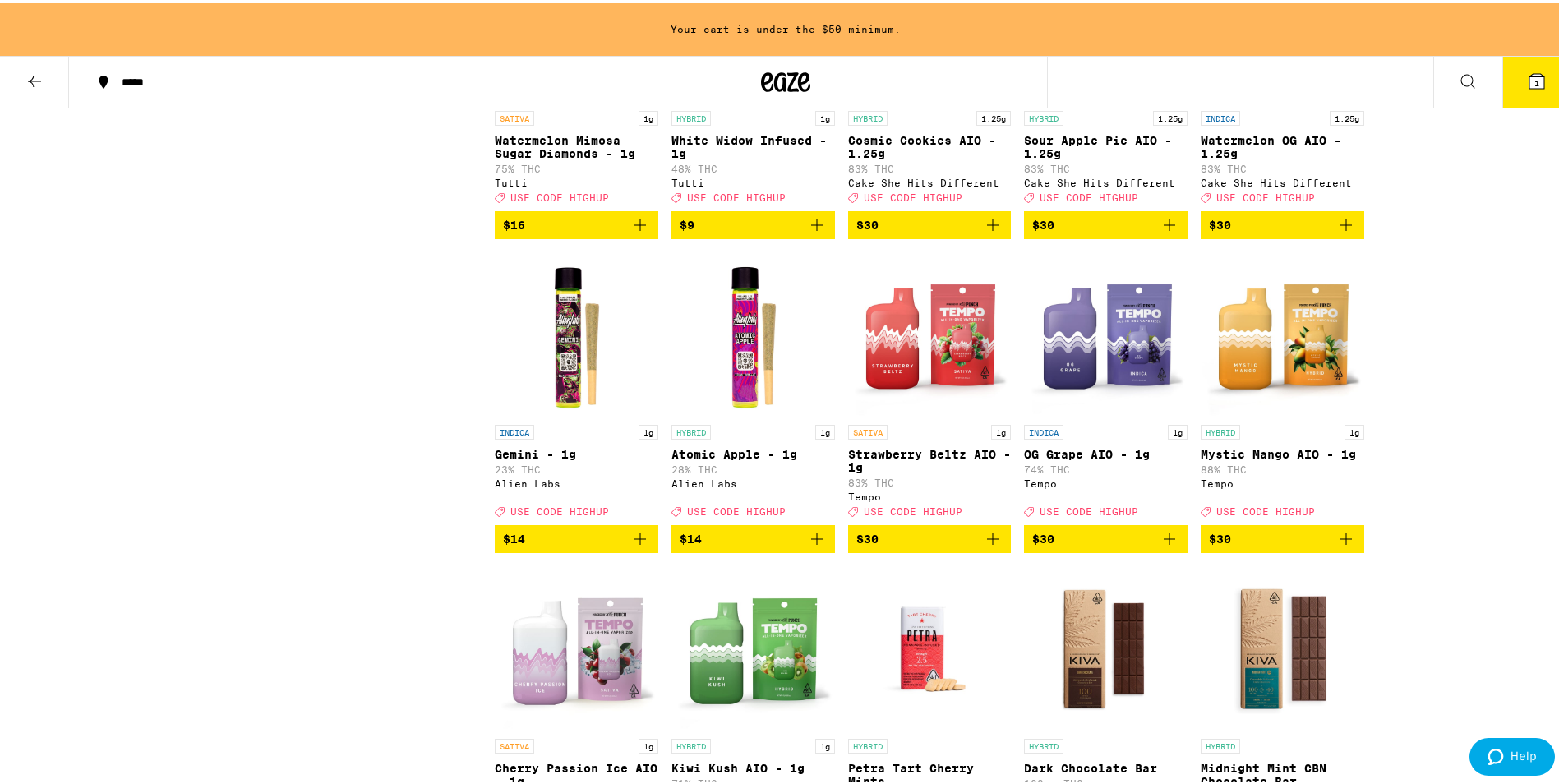 click 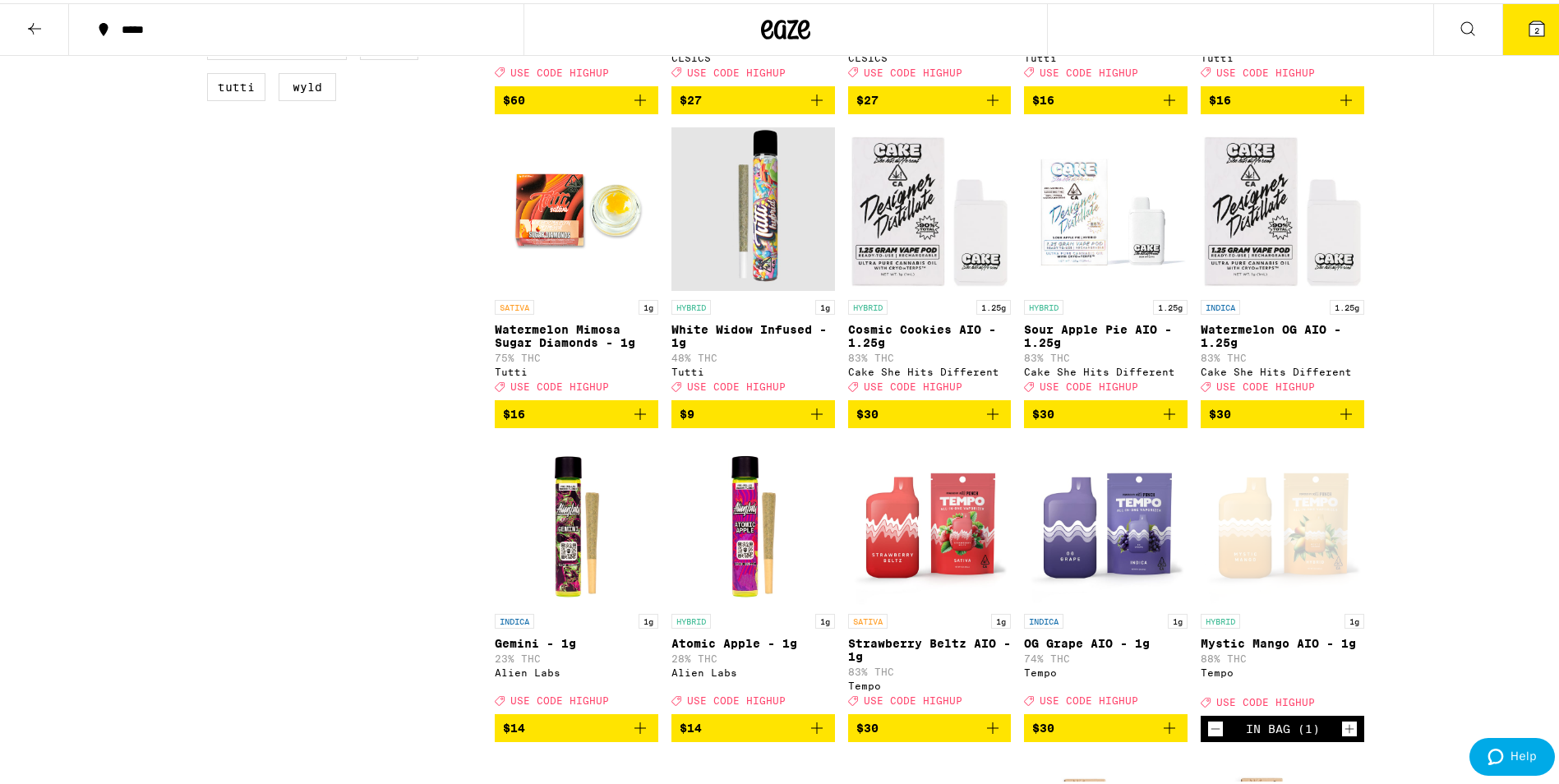 scroll, scrollTop: 904, scrollLeft: 0, axis: vertical 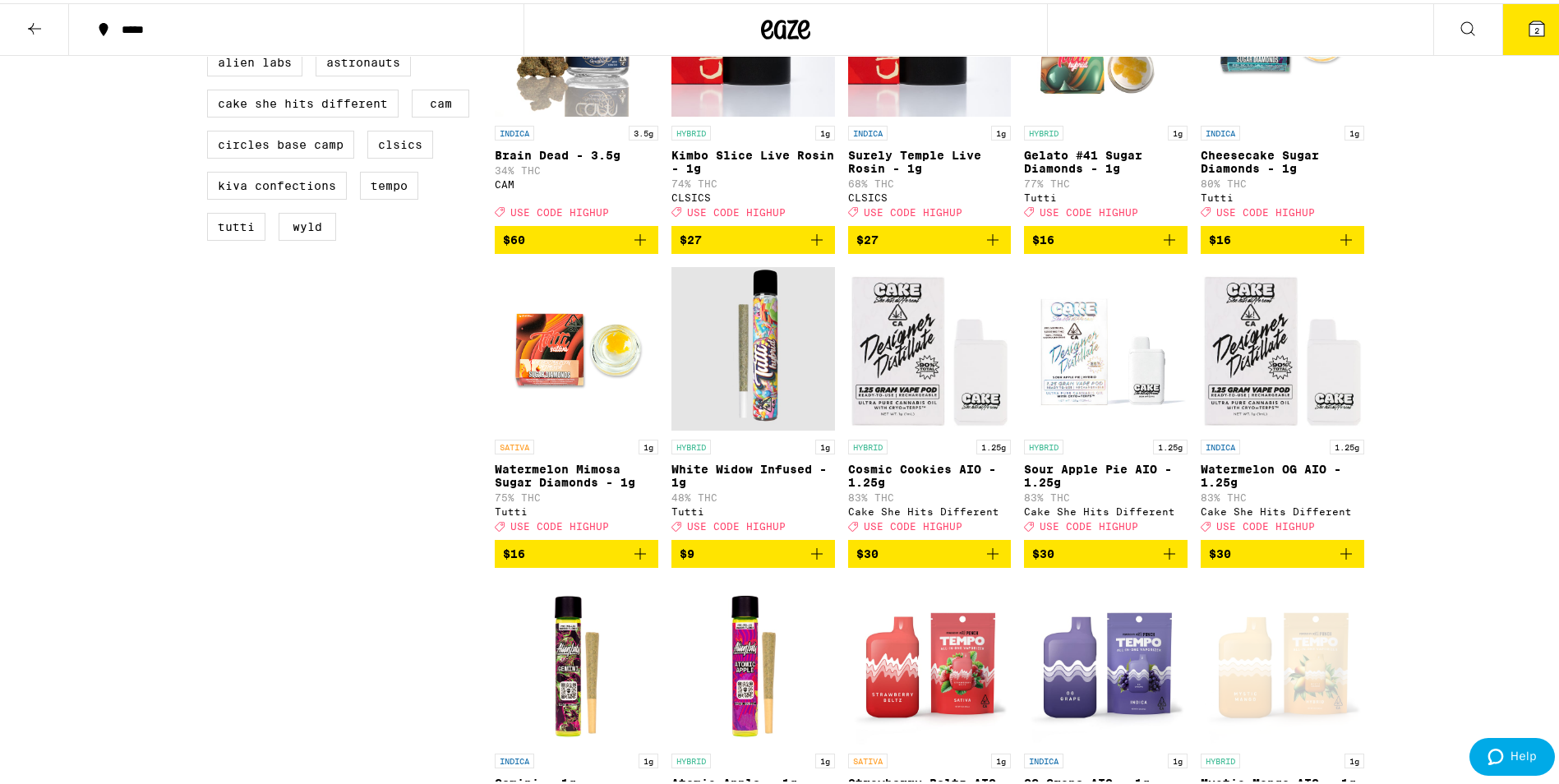 click 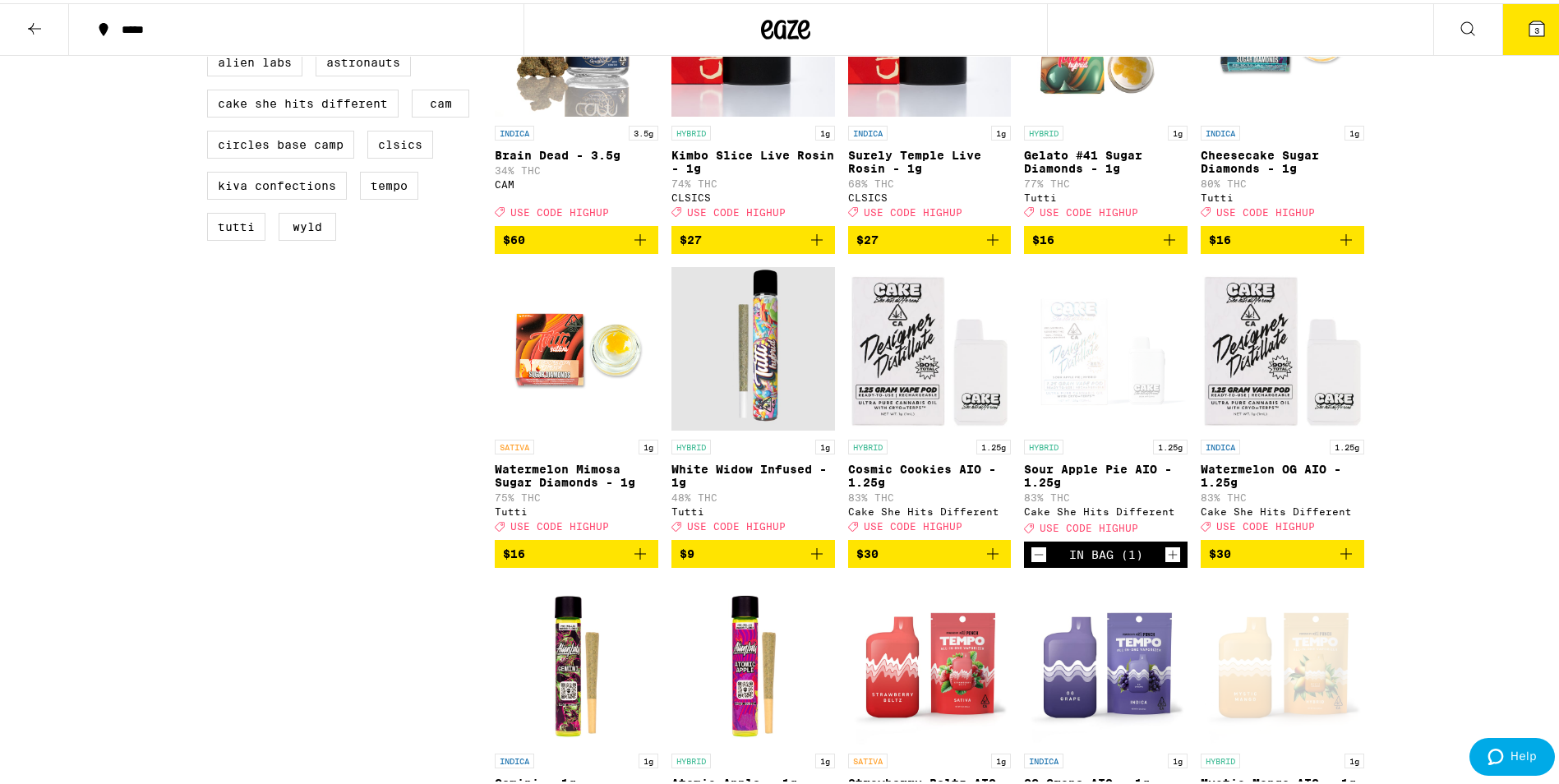 click on "3" at bounding box center (1537, 27) 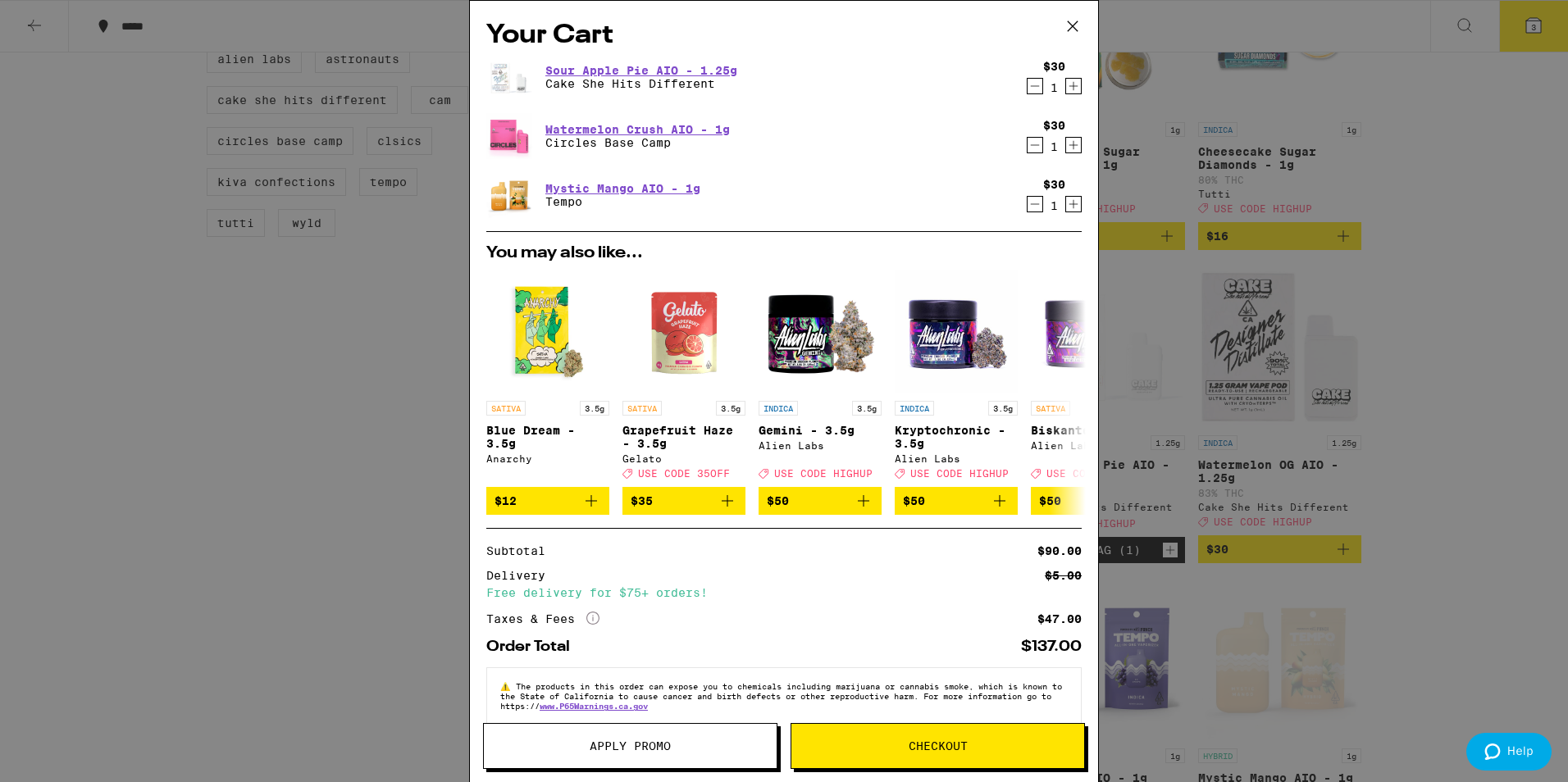click 